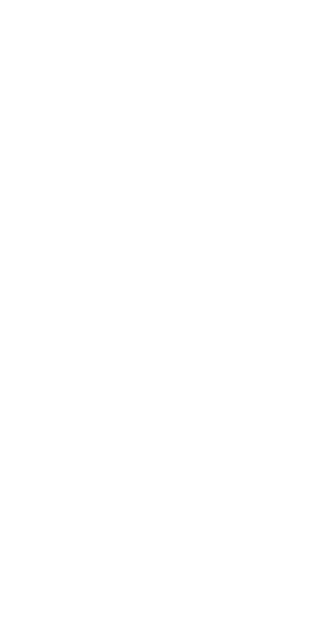 scroll, scrollTop: 0, scrollLeft: 0, axis: both 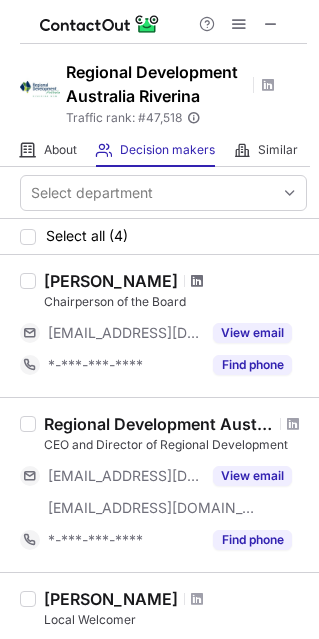 click at bounding box center [197, 281] 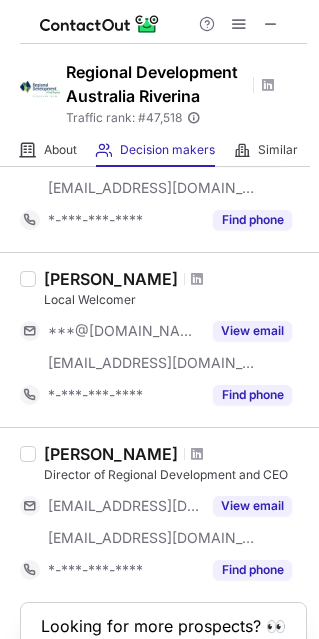 scroll, scrollTop: 400, scrollLeft: 0, axis: vertical 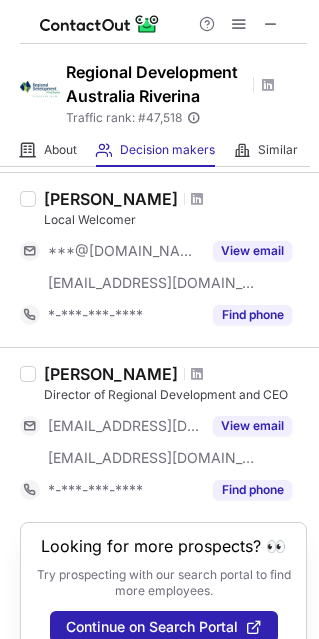 click at bounding box center [197, 199] 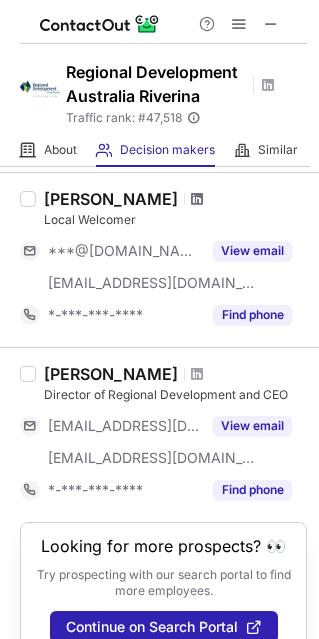 click at bounding box center (197, 199) 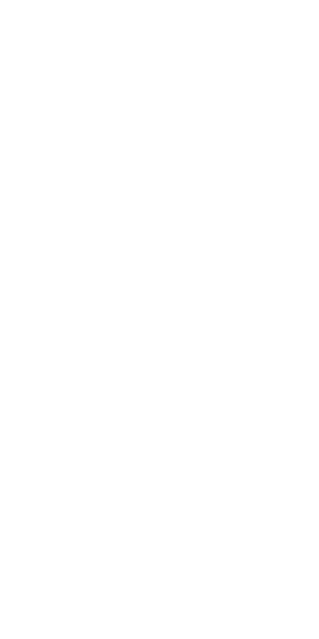 scroll, scrollTop: 0, scrollLeft: 0, axis: both 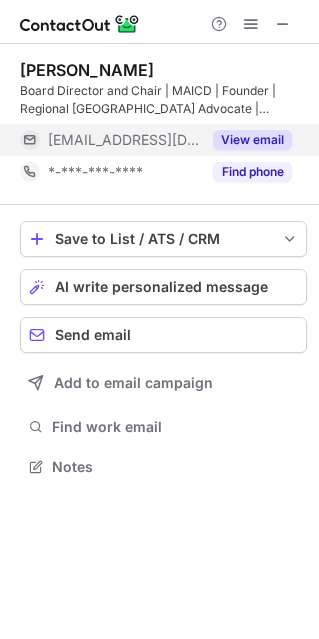 click on "View email" at bounding box center (252, 140) 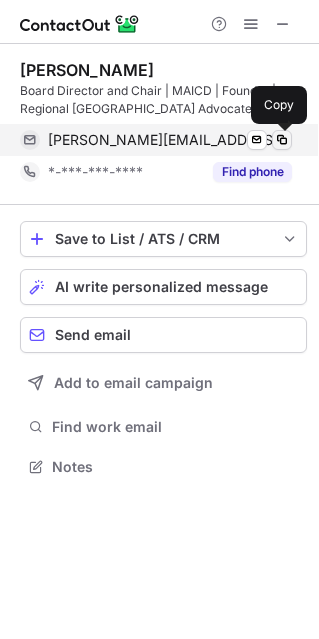 click at bounding box center [282, 140] 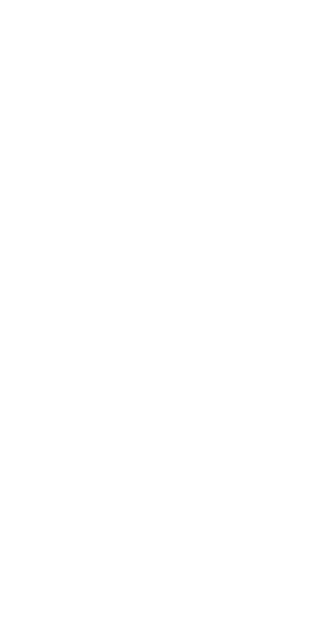 scroll, scrollTop: 0, scrollLeft: 0, axis: both 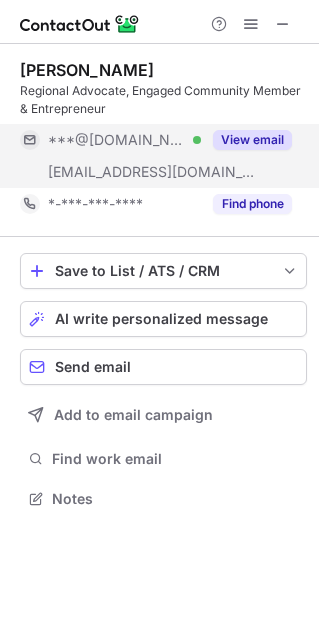 click on "View email" at bounding box center [252, 140] 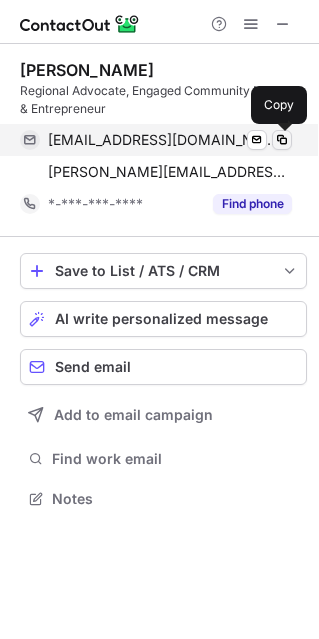 click at bounding box center [282, 140] 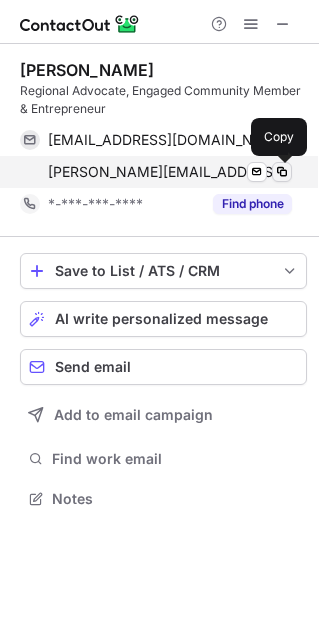 click at bounding box center [282, 172] 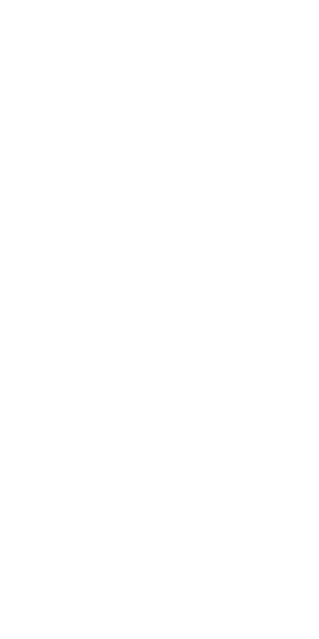 scroll, scrollTop: 0, scrollLeft: 0, axis: both 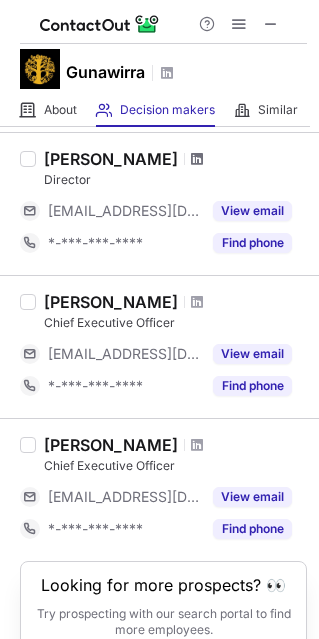 click at bounding box center (197, 159) 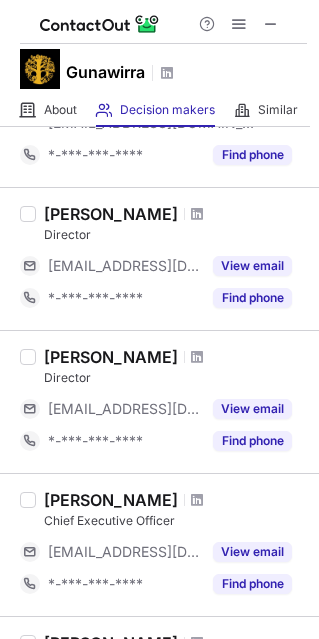 scroll, scrollTop: 172, scrollLeft: 0, axis: vertical 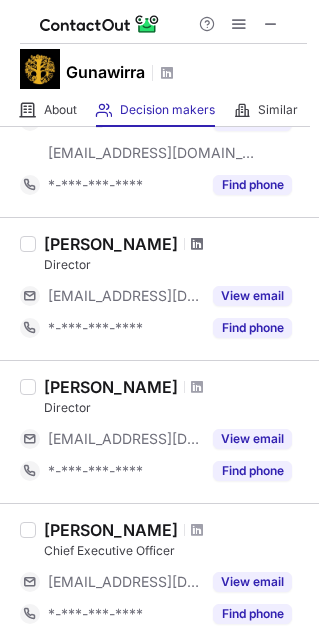 click at bounding box center [197, 244] 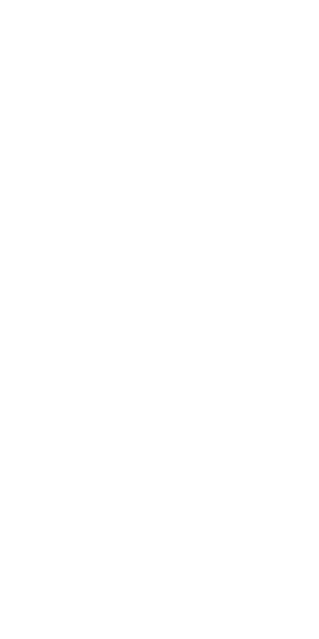 scroll, scrollTop: 0, scrollLeft: 0, axis: both 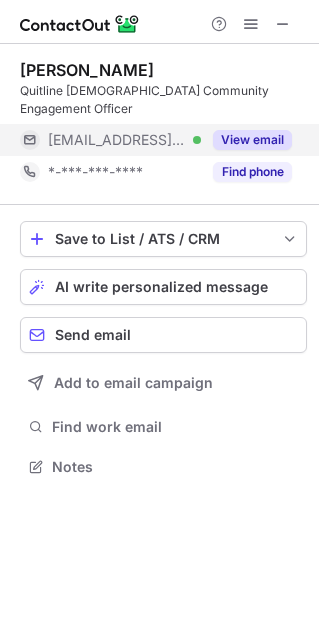 click on "View email" at bounding box center [252, 140] 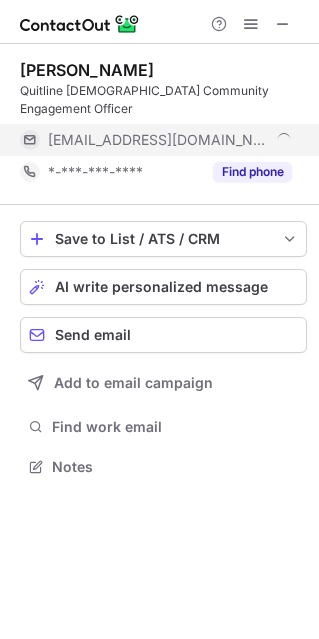 scroll, scrollTop: 10, scrollLeft: 10, axis: both 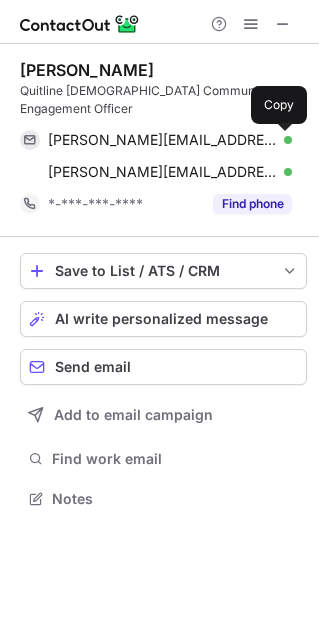 click at bounding box center [282, 140] 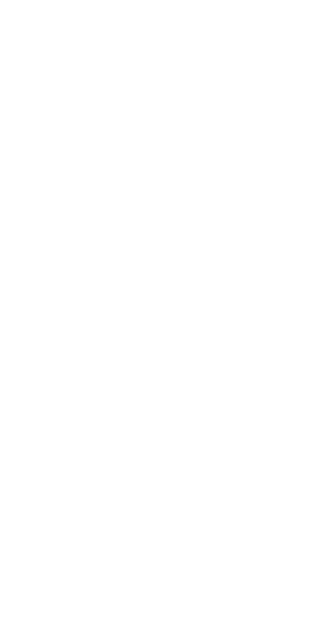 scroll, scrollTop: 0, scrollLeft: 0, axis: both 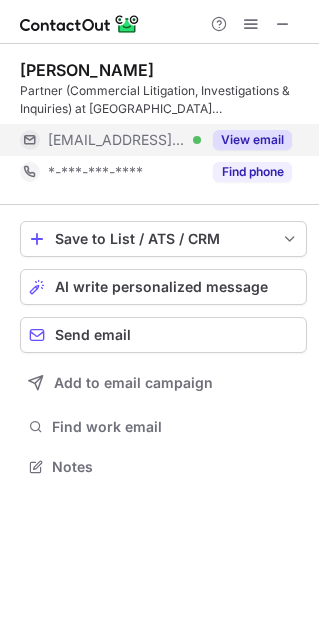 click on "View email" at bounding box center (252, 140) 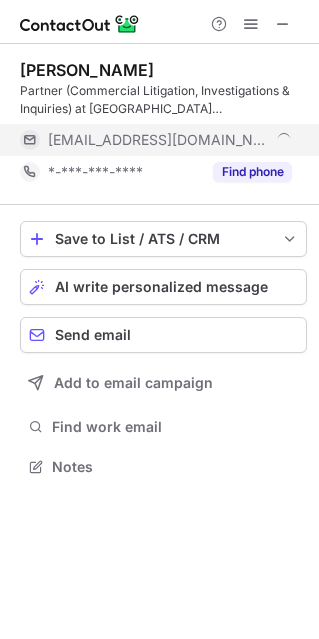 scroll, scrollTop: 10, scrollLeft: 10, axis: both 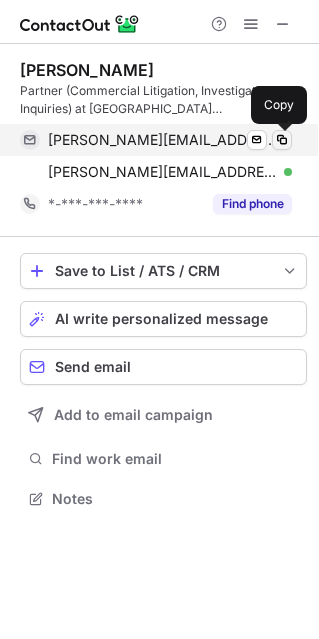 click at bounding box center (282, 140) 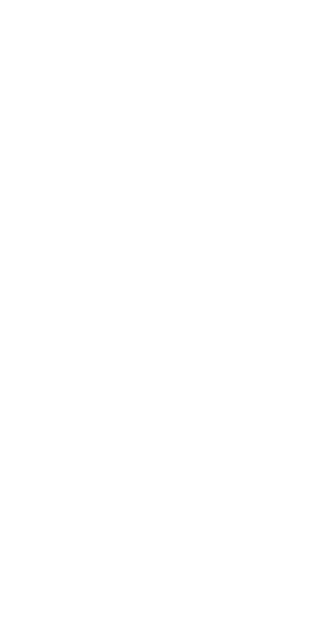 scroll, scrollTop: 0, scrollLeft: 0, axis: both 